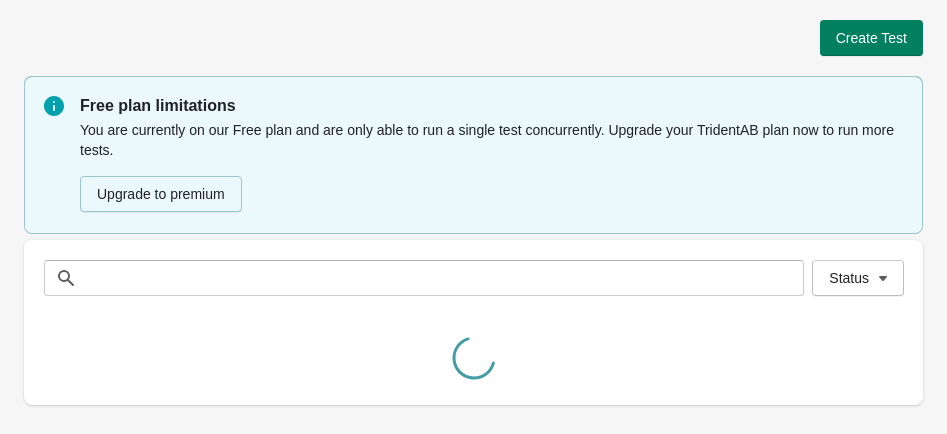 scroll, scrollTop: 0, scrollLeft: 0, axis: both 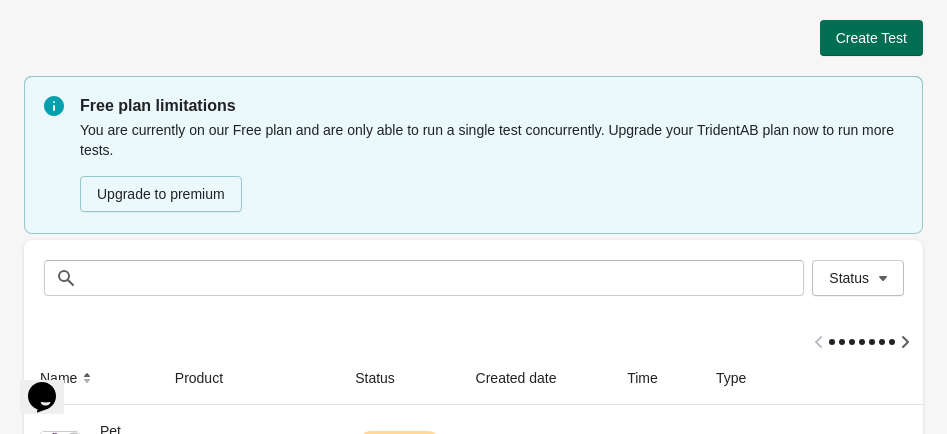 click on "Create Test" at bounding box center (871, 38) 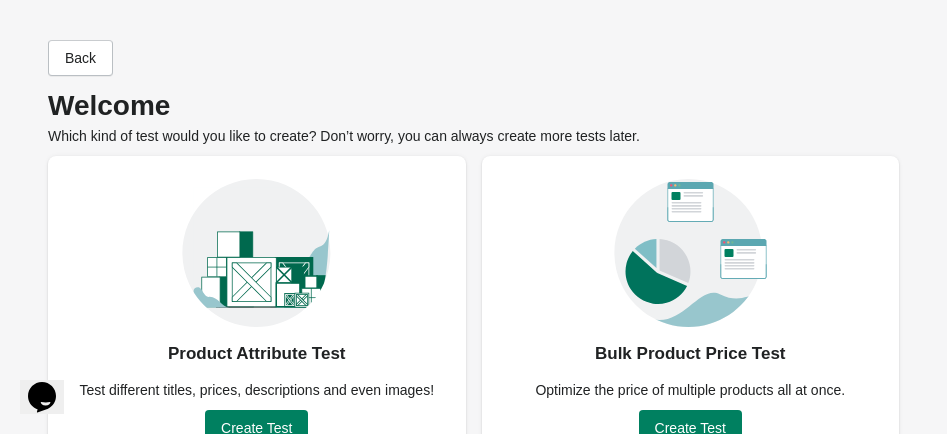 scroll, scrollTop: 327, scrollLeft: 0, axis: vertical 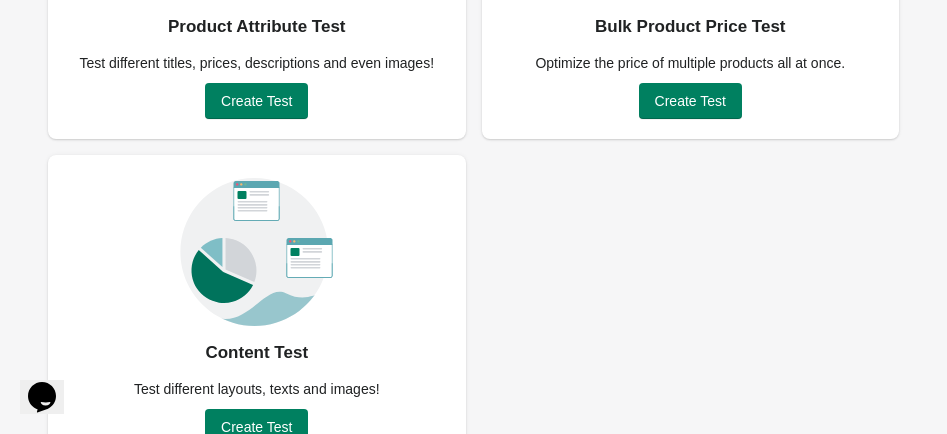 click on "Test different titles, prices, descriptions and even images!" at bounding box center (256, 63) 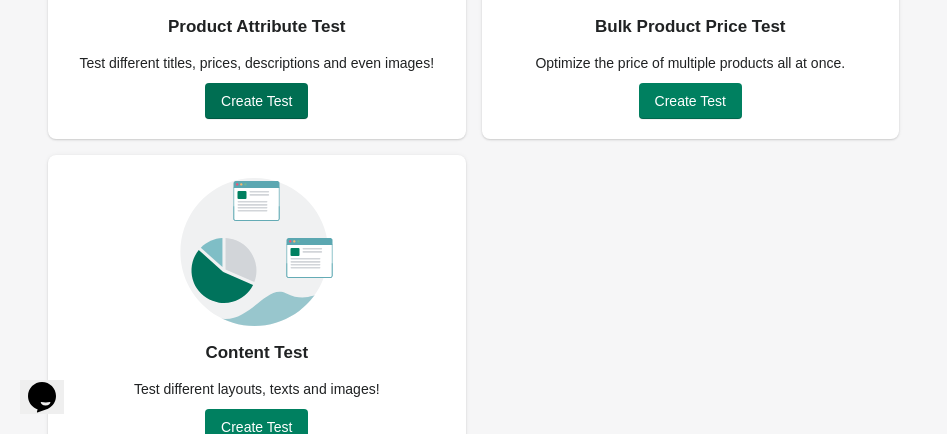 click on "Create Test" at bounding box center (256, 101) 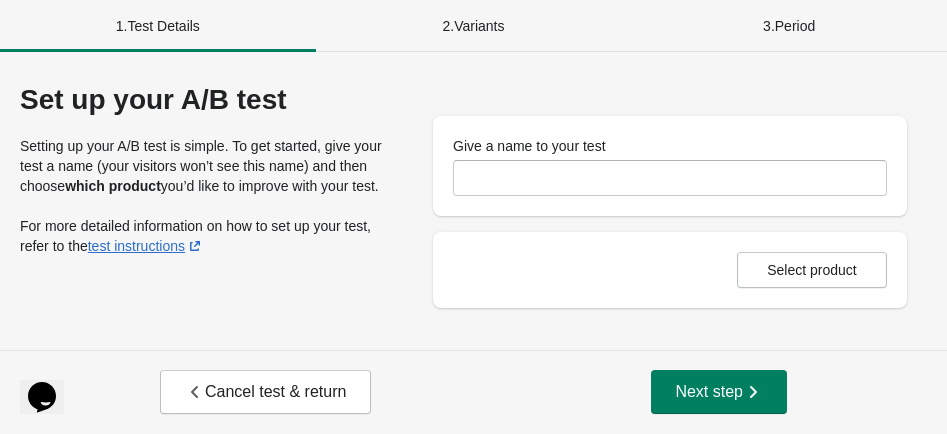 scroll, scrollTop: 0, scrollLeft: 0, axis: both 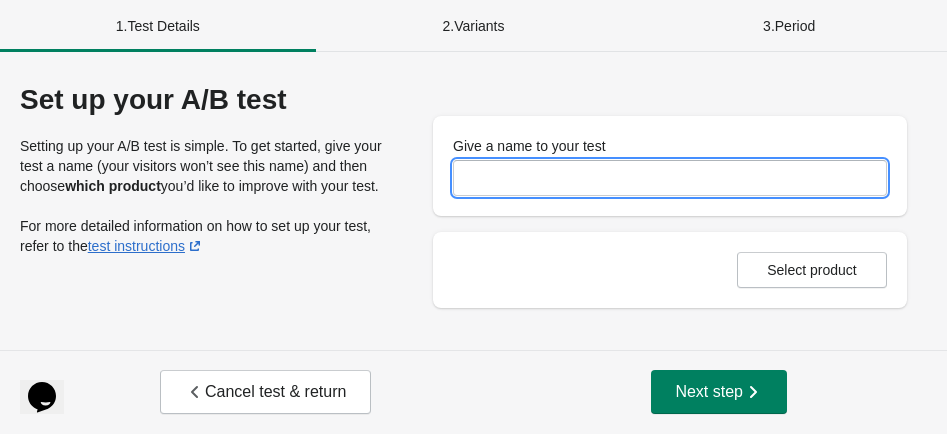 click on "Give a name to your test" at bounding box center (670, 178) 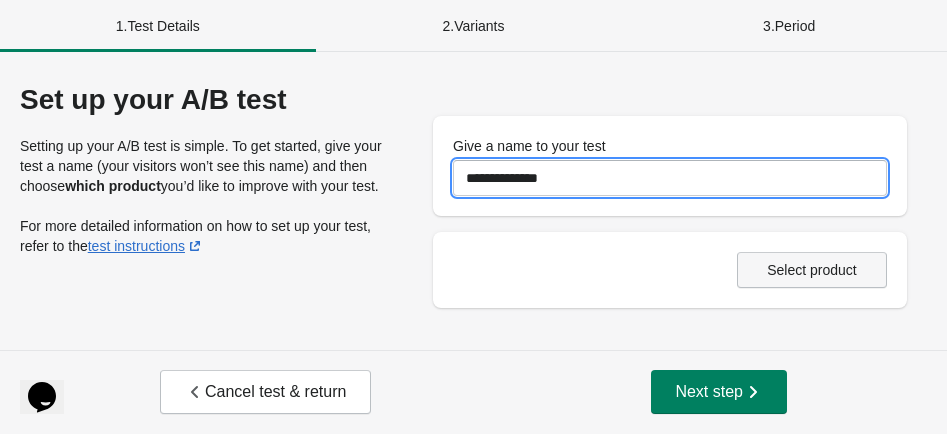 type on "**********" 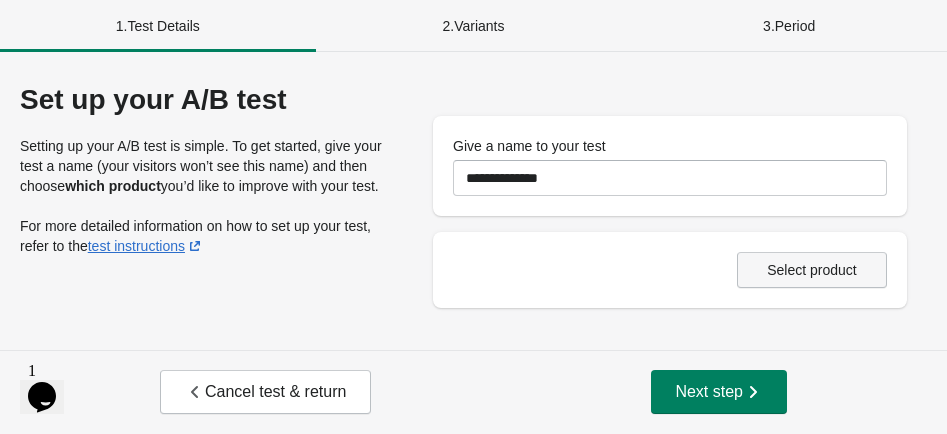 scroll, scrollTop: 0, scrollLeft: 0, axis: both 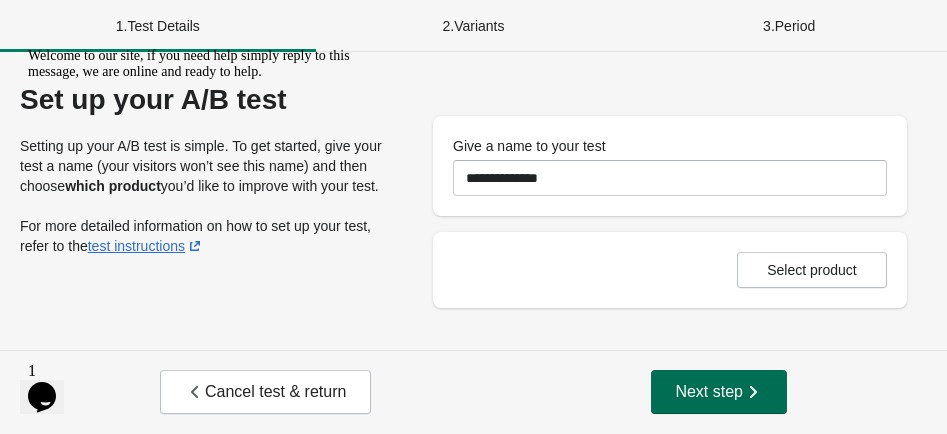 click on "Next step" at bounding box center [719, 392] 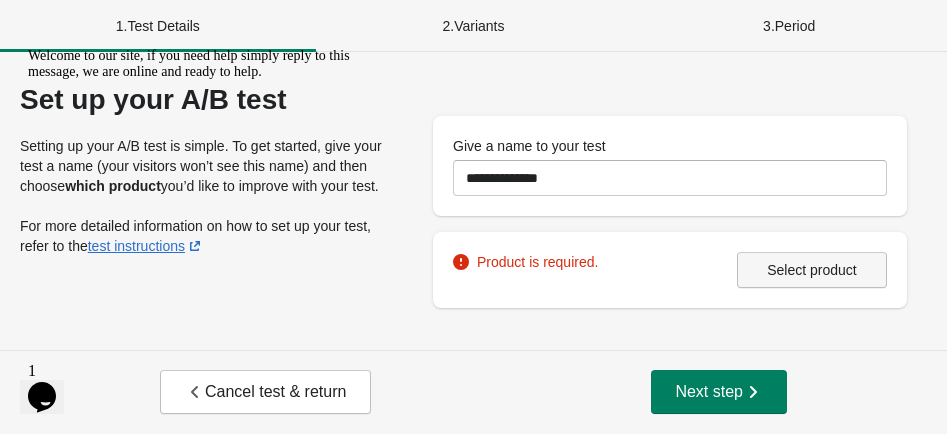 click on "Select product" at bounding box center (812, 270) 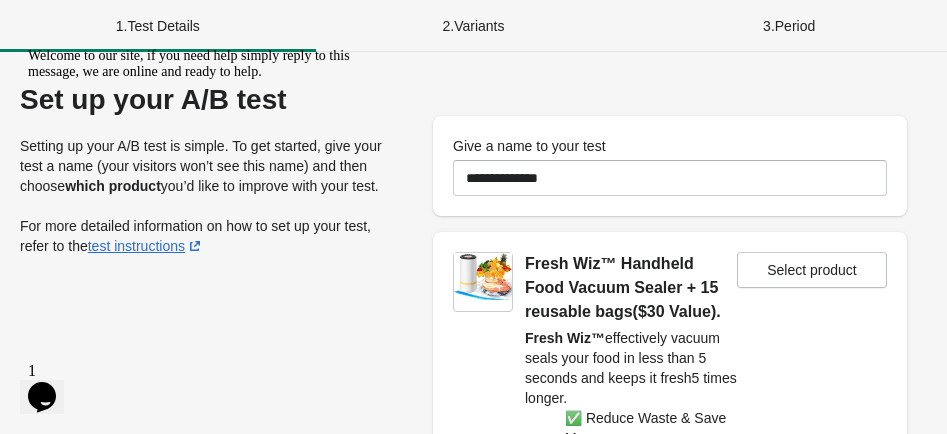 scroll, scrollTop: 197, scrollLeft: 0, axis: vertical 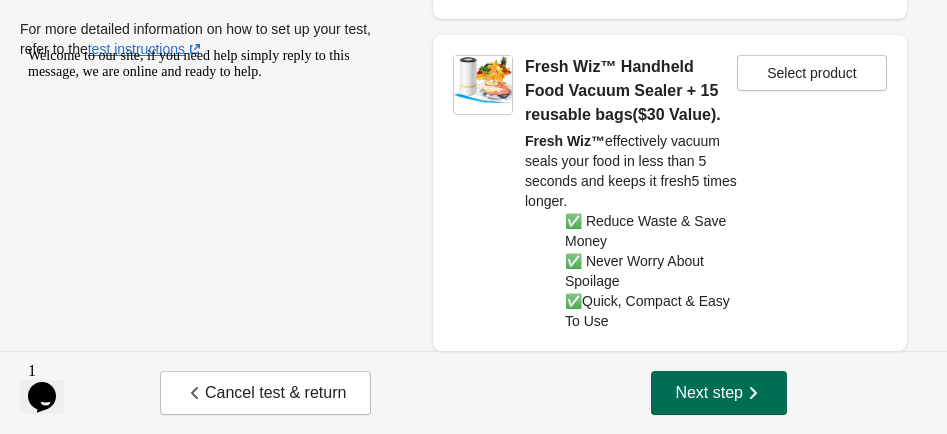 click on "Next step" at bounding box center [719, 393] 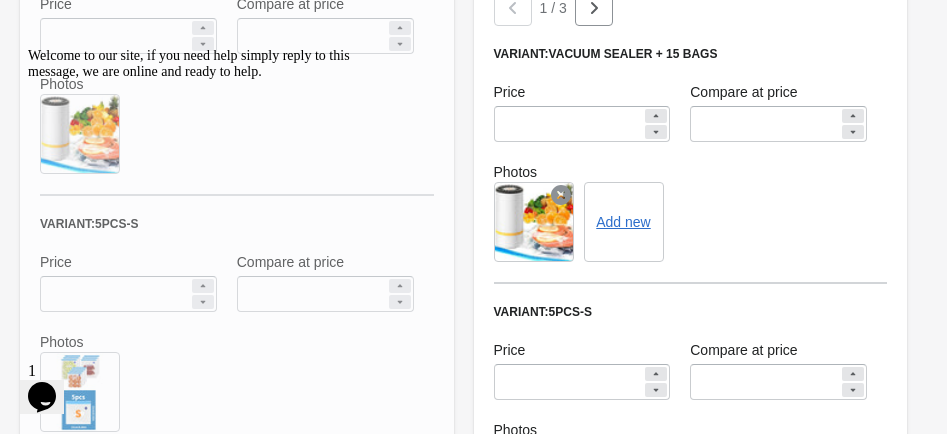 scroll, scrollTop: 1031, scrollLeft: 0, axis: vertical 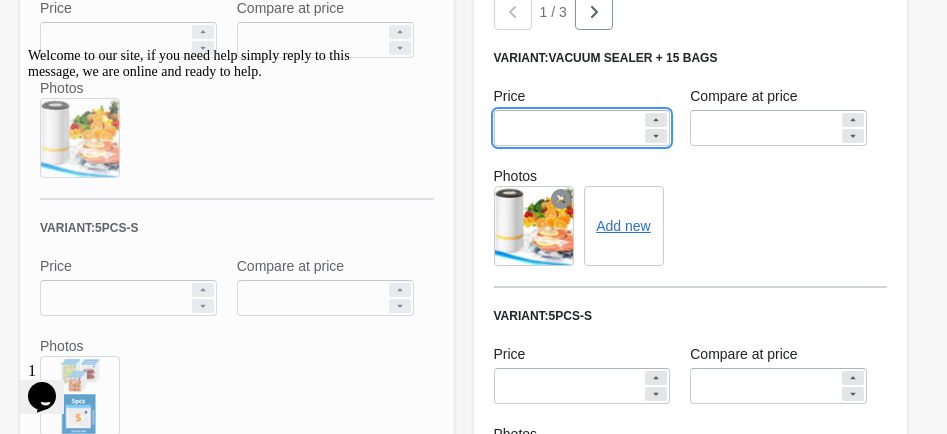 click on "*****" at bounding box center (568, 128) 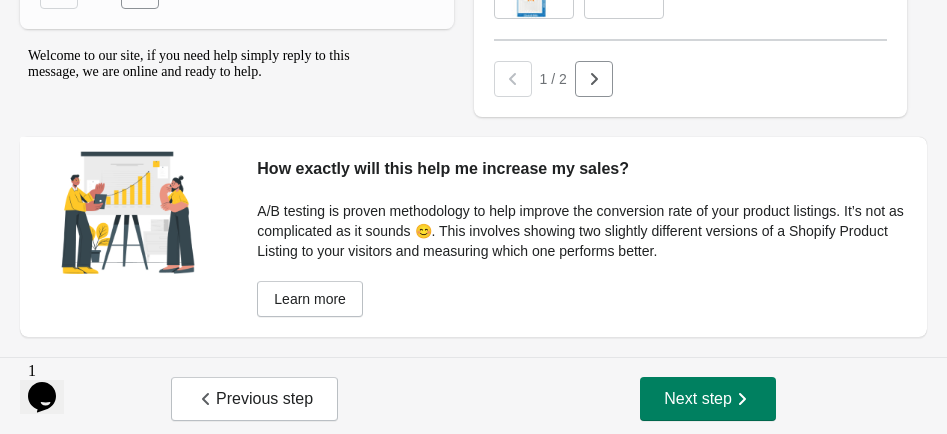 scroll, scrollTop: 1791, scrollLeft: 0, axis: vertical 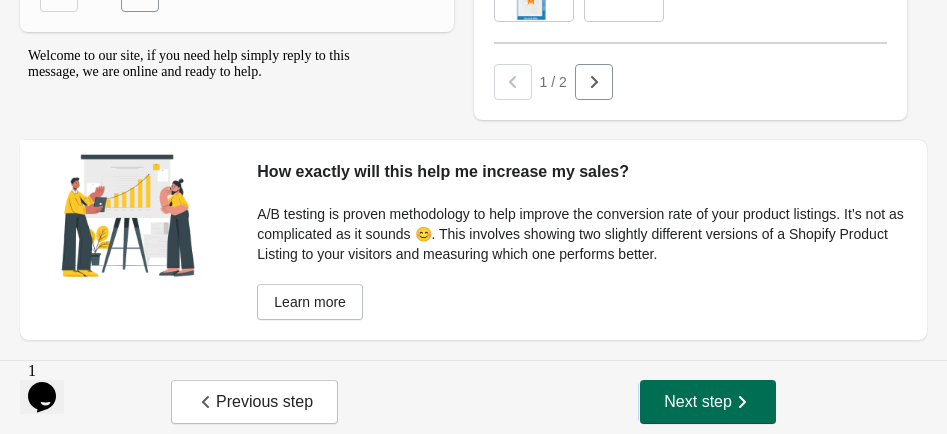 click on "Next step" at bounding box center (708, 402) 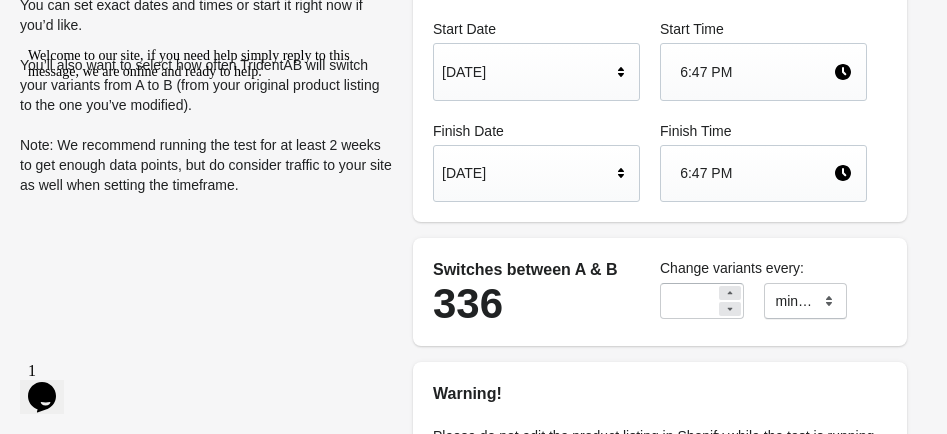 scroll, scrollTop: 159, scrollLeft: 0, axis: vertical 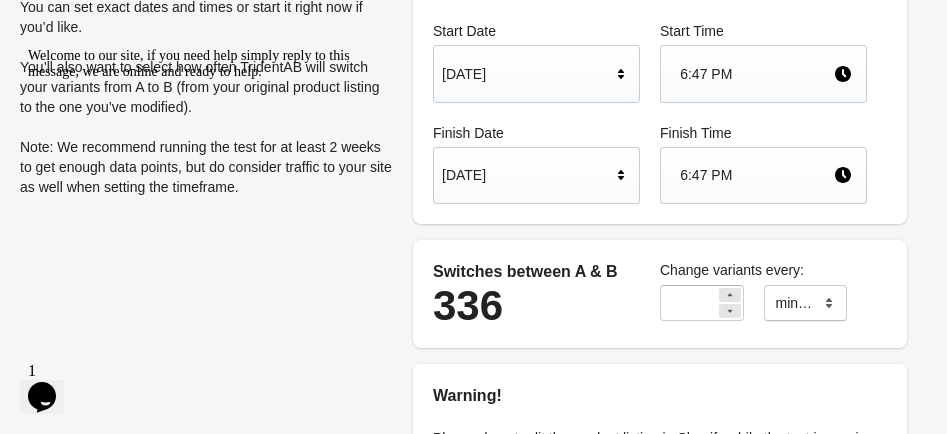 click 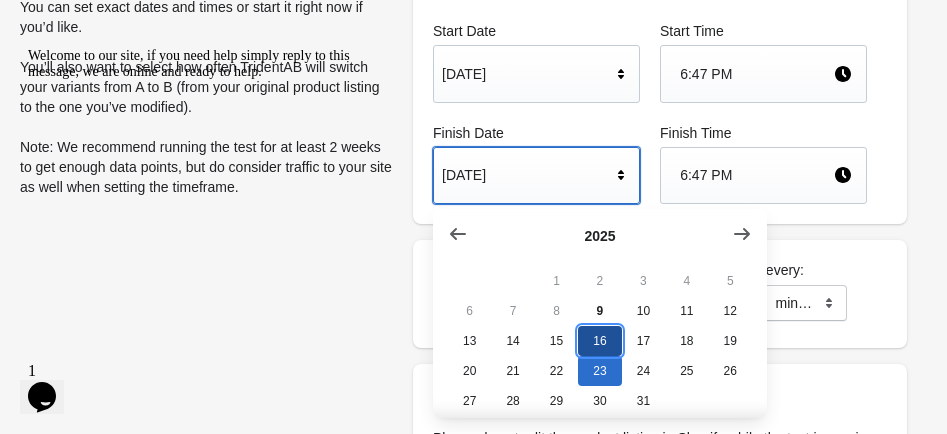 click on "16" at bounding box center [599, 341] 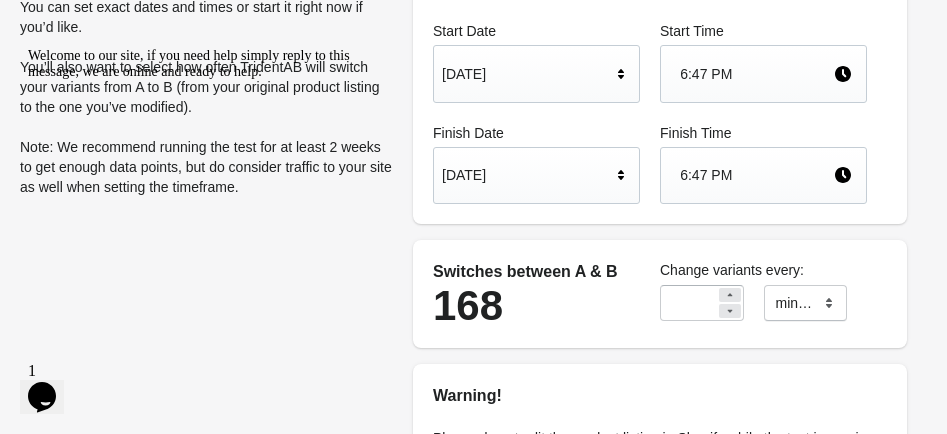 click on "Adjust the timeframe Start Date [DATE] Start Time 6:47 PM Finish Date [DATE] Finish Time 6:47 PM Switches between A & B 168 Change variants every: ** ******* ***** **** minutes Warning! Please do not edit the product listing in Shopify while the test is running. Doing so may cause errors. If you wish to edit Variant B, please do it in the test itself. If you wish to edit the original variant, please finish or delete the test first. I understand Set winner automatically Do you want the variant with best performance to be automatically chosen after the test is finished? Price change warning Please note that by testing different prices on your product, it is possible that a "Switch" between variants happens at the same time as one of your visitors has this product in their cart. reach out to our support team  if you have any questions 🙌​. I understand and would like to test a price change" at bounding box center [660, 528] 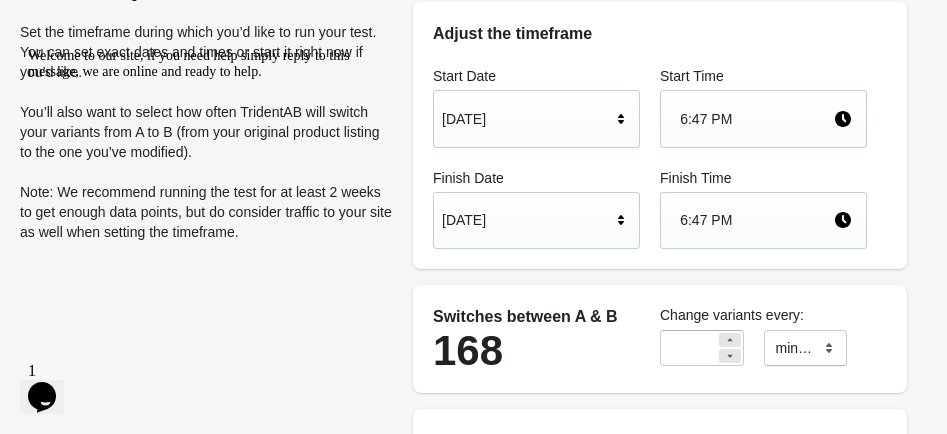 scroll, scrollTop: 118, scrollLeft: 0, axis: vertical 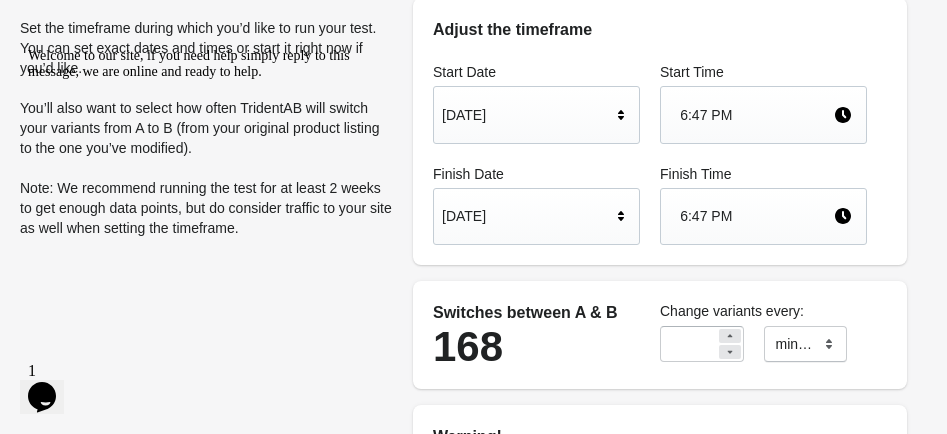 click 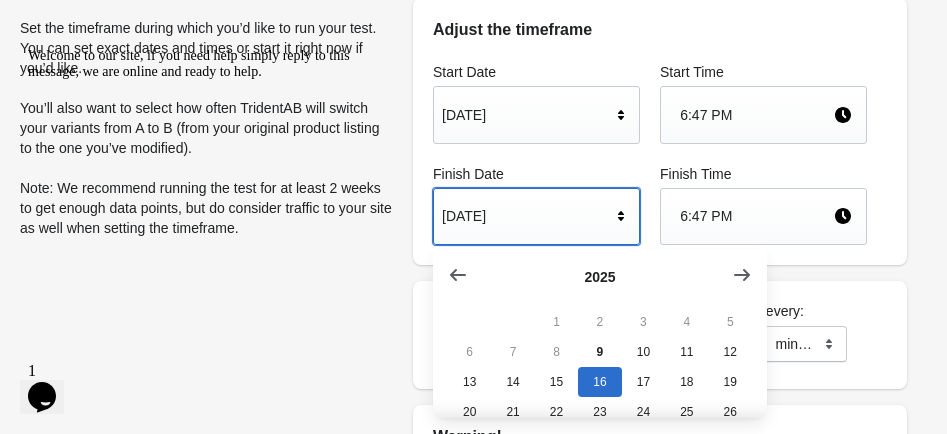 click on "Adjust the timeframe Start Date [DATE] Start Time 6:47 PM Finish Date [DATE] Finish Time 6:47 PM Switches between A & B 168 Change variants every: ** ******* ***** **** minutes Warning! Please do not edit the product listing in Shopify while the test is running. Doing so may cause errors. If you wish to edit Variant B, please do it in the test itself. If you wish to edit the original variant, please finish or delete the test first. I understand Set winner automatically Do you want the variant with best performance to be automatically chosen after the test is finished? Price change warning Please note that by testing different prices on your product, it is possible that a "Switch" between variants happens at the same time as one of your visitors has this product in their cart. reach out to our support team  if you have any questions 🙌​. I understand and would like to test a price change" at bounding box center [660, 569] 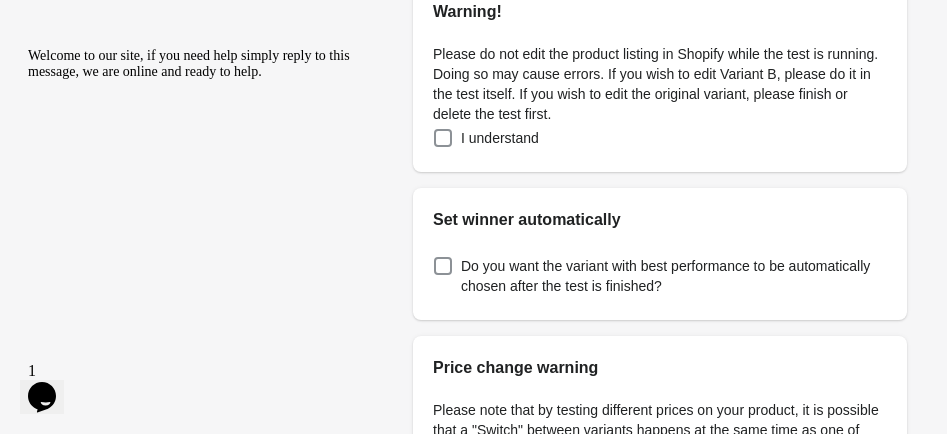 scroll, scrollTop: 538, scrollLeft: 0, axis: vertical 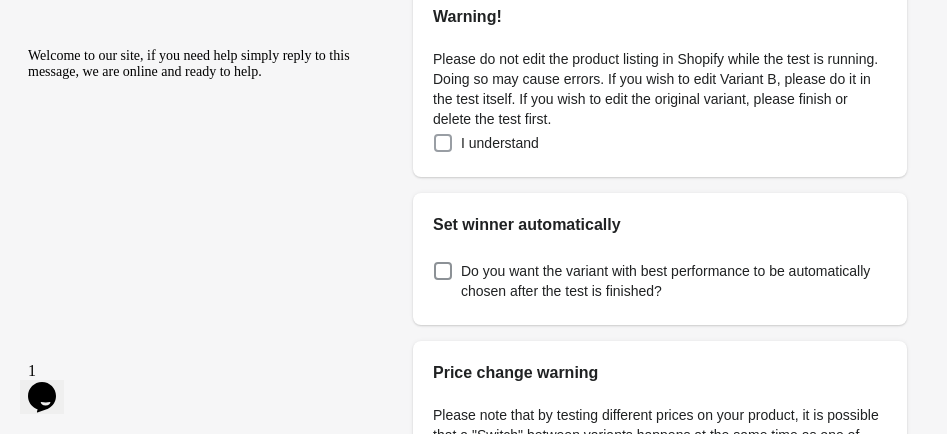 click at bounding box center [443, 143] 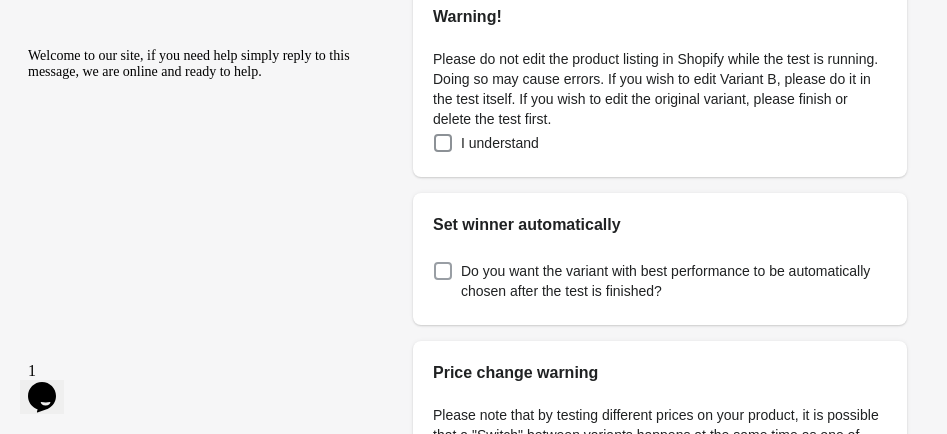 click at bounding box center (443, 271) 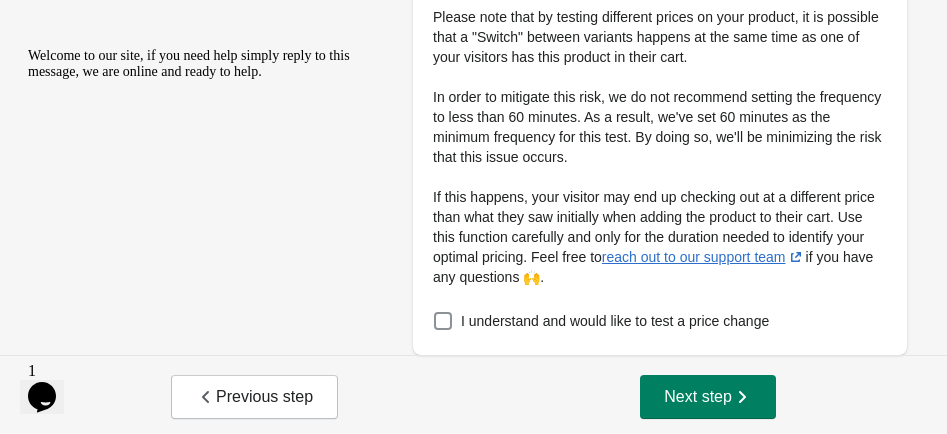 scroll, scrollTop: 941, scrollLeft: 0, axis: vertical 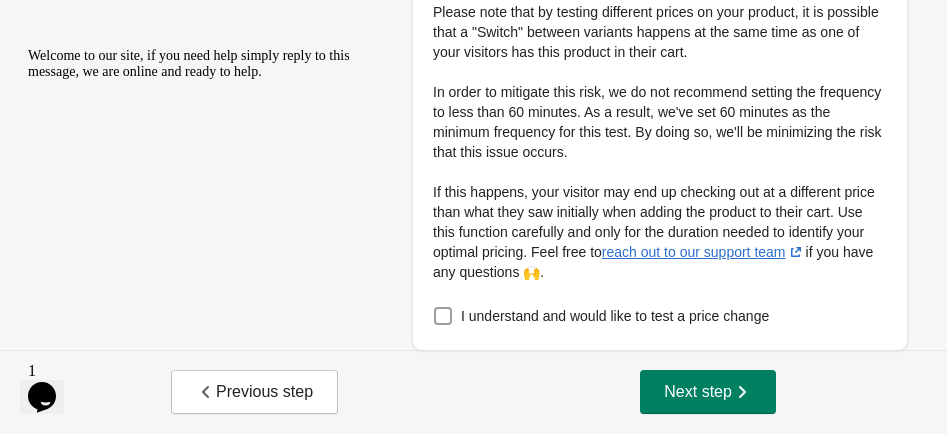 click on "I understand and would like to test a price change" at bounding box center (601, 316) 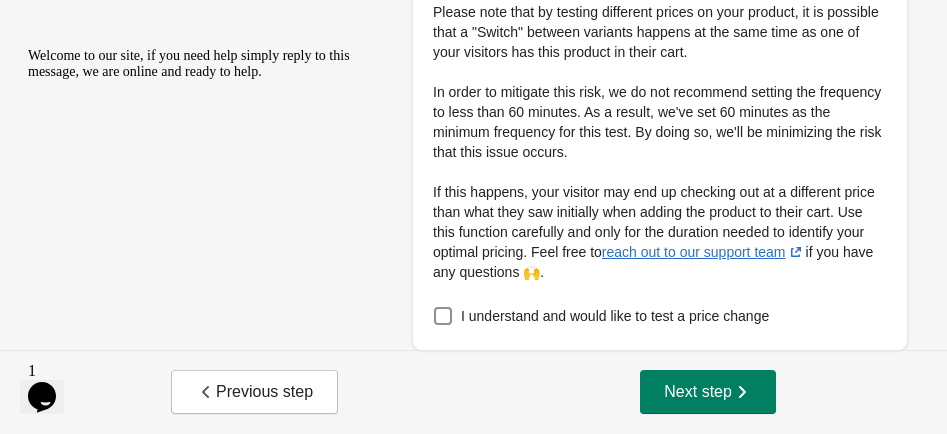 click on "Previous step Next step" at bounding box center [473, 392] 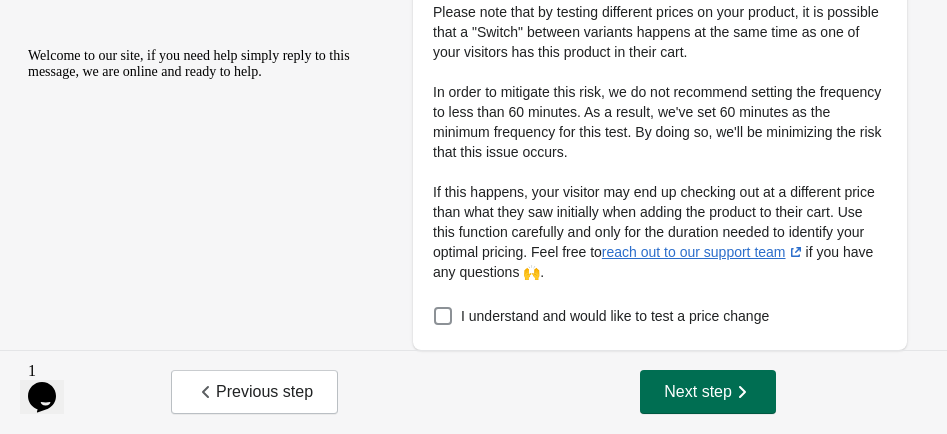 click on "Next step" at bounding box center [708, 392] 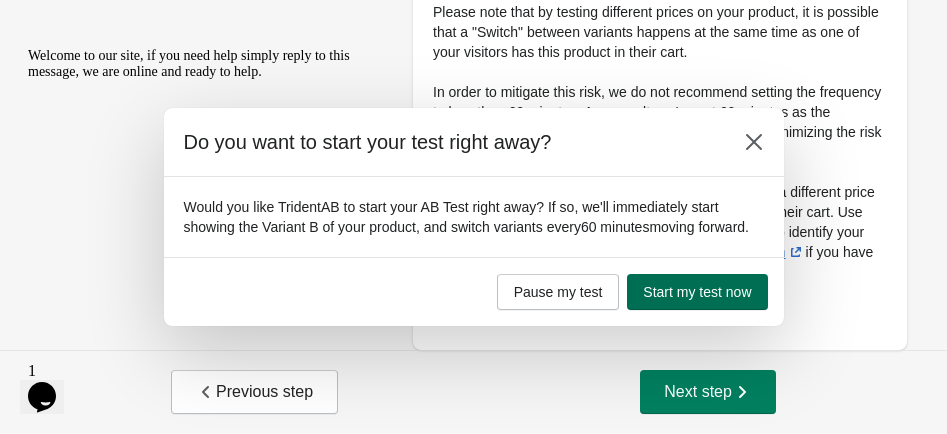 click on "Start my test now" at bounding box center (697, 292) 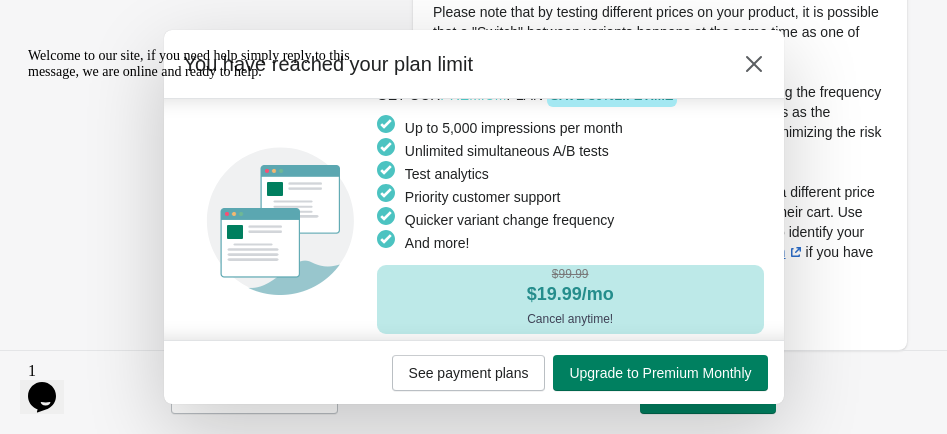 scroll, scrollTop: 105, scrollLeft: 0, axis: vertical 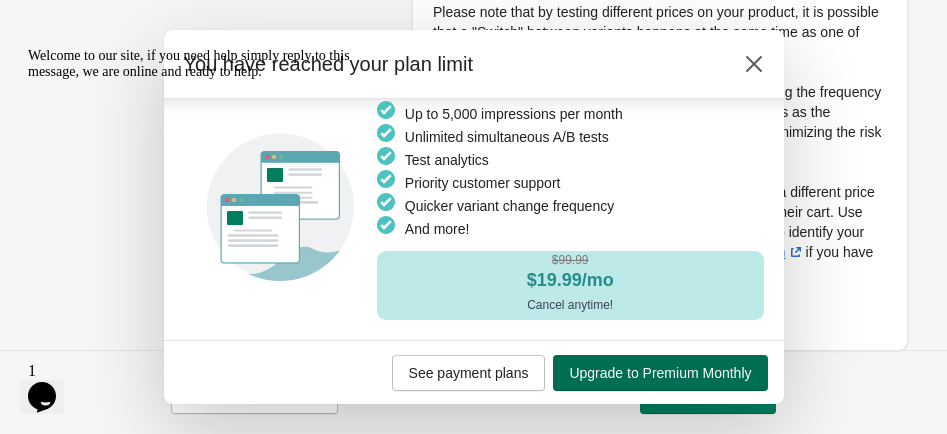 click on "Upgrade to Premium Monthly" at bounding box center (660, 373) 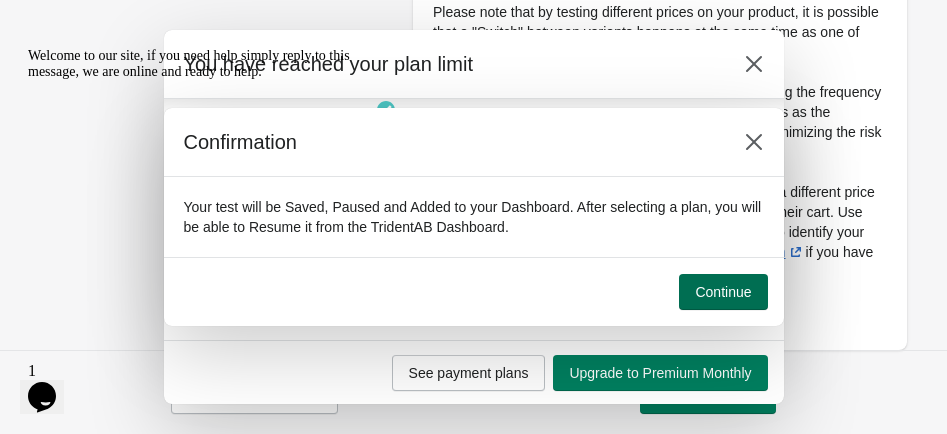 click on "Continue" at bounding box center [723, 292] 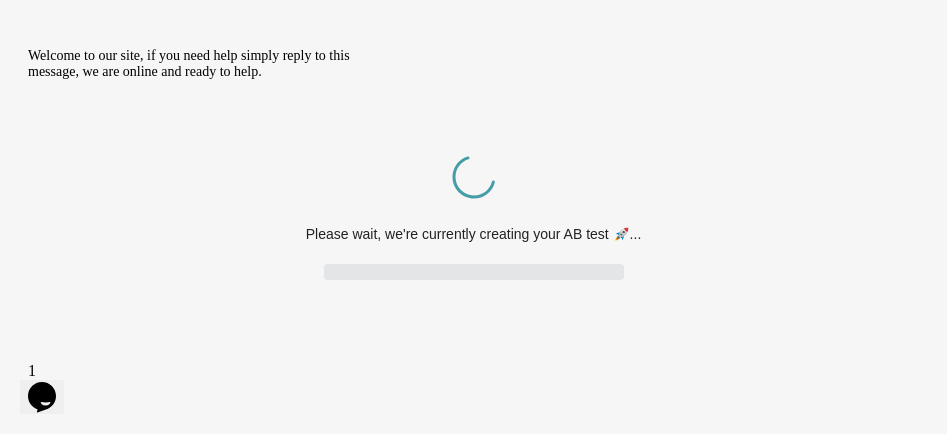 click at bounding box center (28, 48) 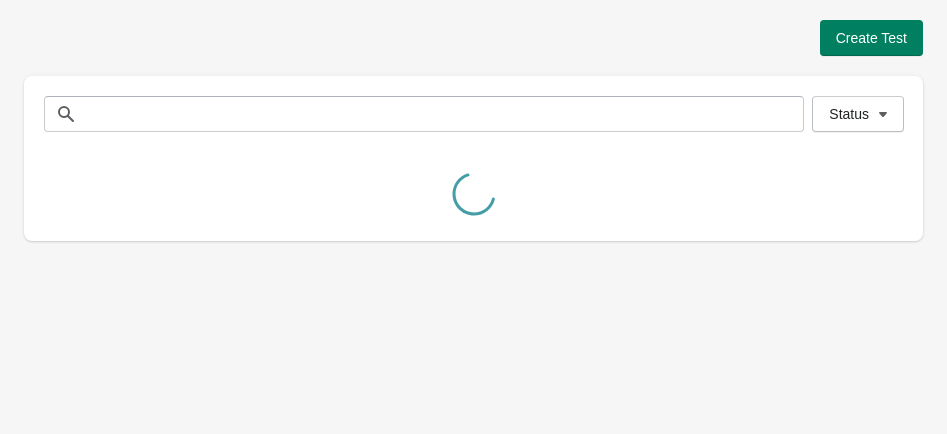scroll, scrollTop: 0, scrollLeft: 0, axis: both 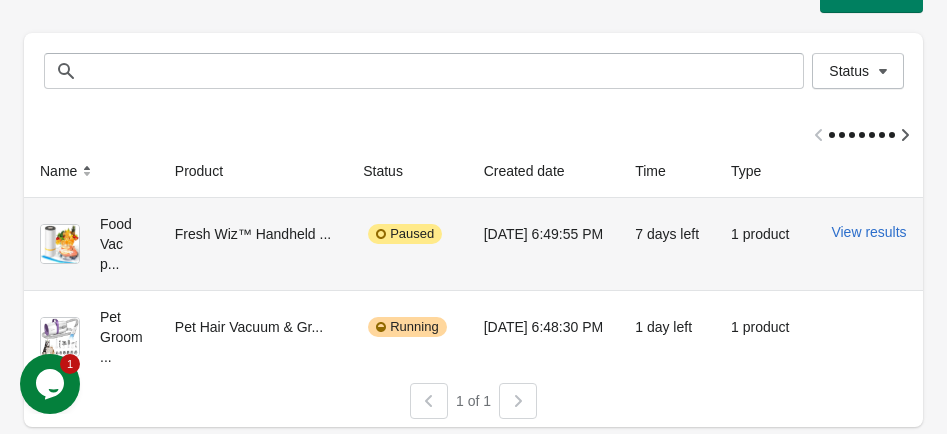 drag, startPoint x: 407, startPoint y: 237, endPoint x: 407, endPoint y: 248, distance: 11 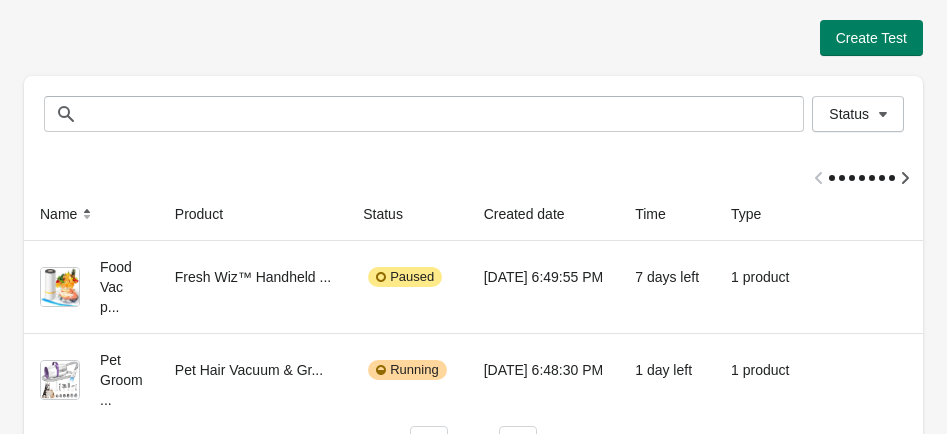 scroll, scrollTop: 0, scrollLeft: 0, axis: both 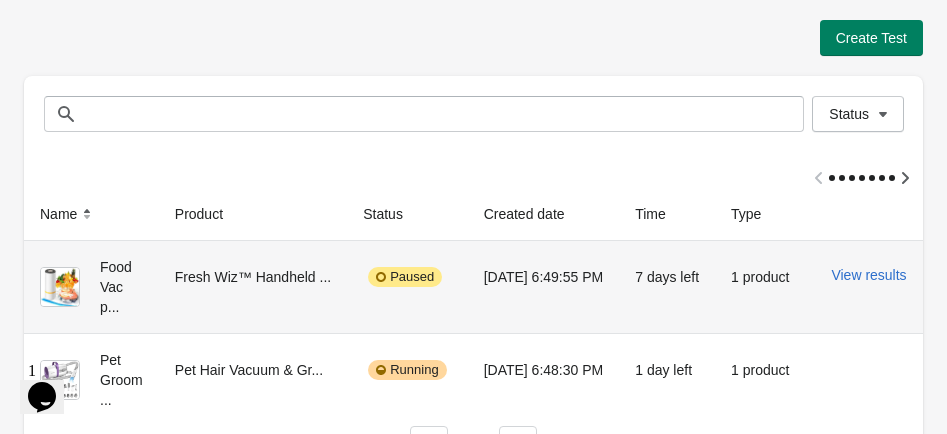 click on "Paused" at bounding box center (405, 277) 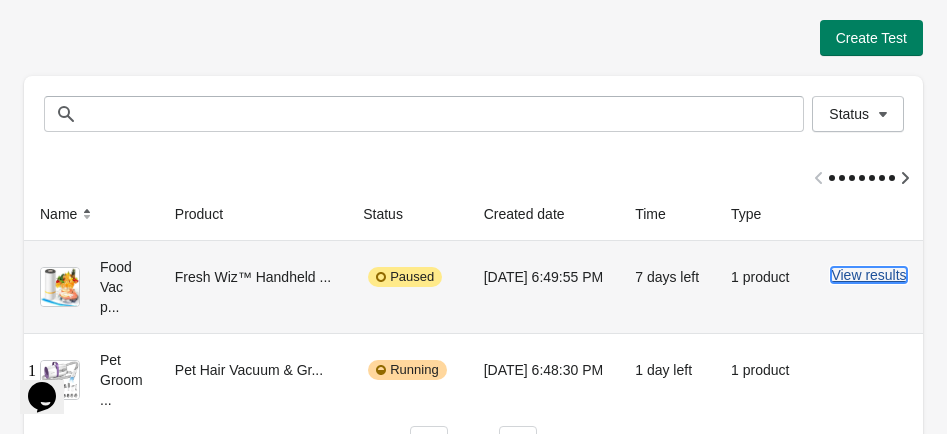 click on "View results" at bounding box center (868, 275) 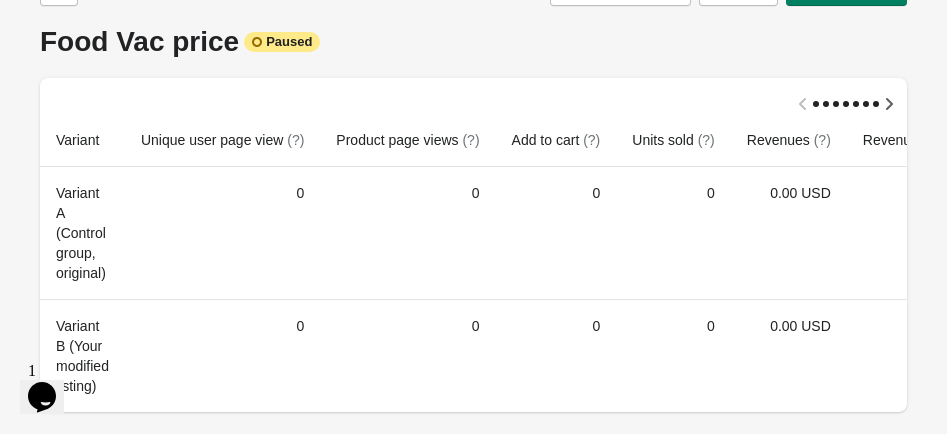 scroll, scrollTop: 0, scrollLeft: 0, axis: both 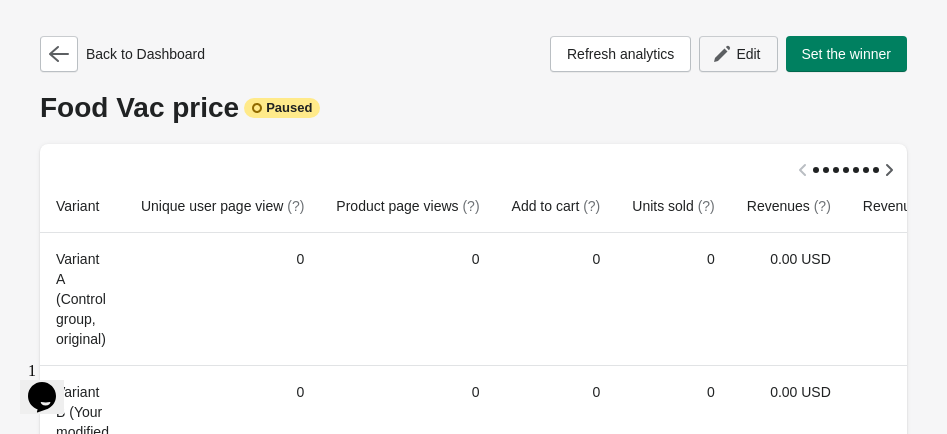 click on "Edit" at bounding box center [738, 54] 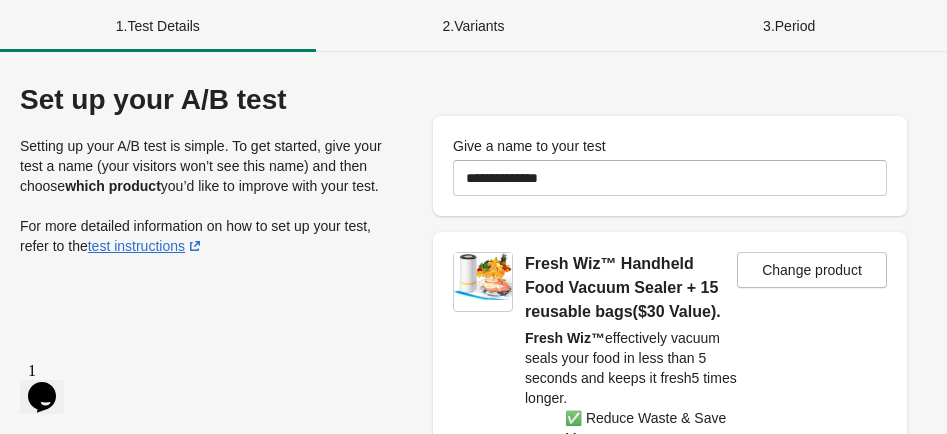 scroll, scrollTop: 197, scrollLeft: 0, axis: vertical 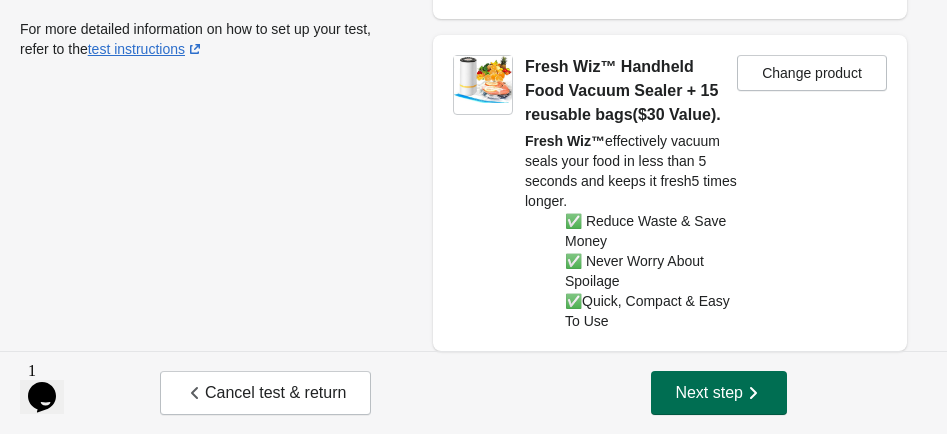 click on "Next step" at bounding box center [719, 393] 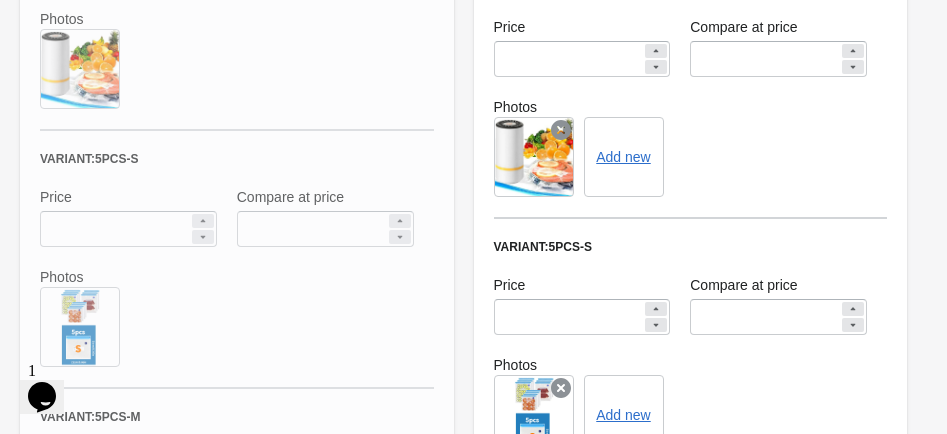 scroll, scrollTop: 1799, scrollLeft: 0, axis: vertical 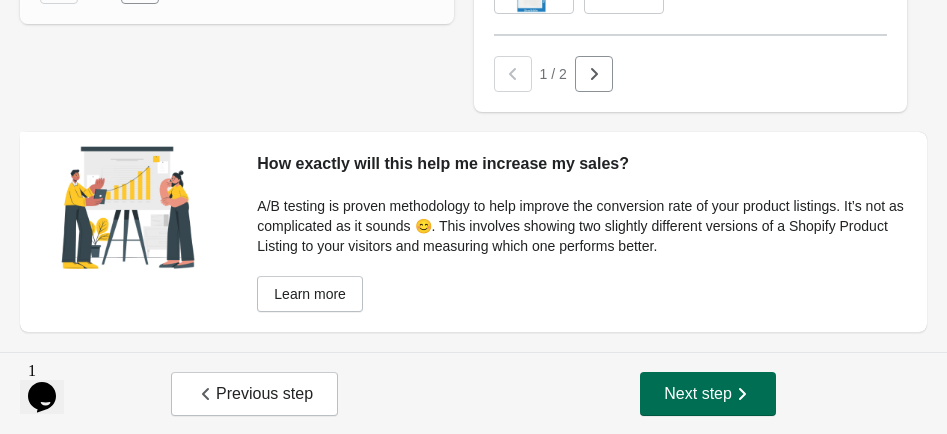 click on "Next step" at bounding box center (708, 394) 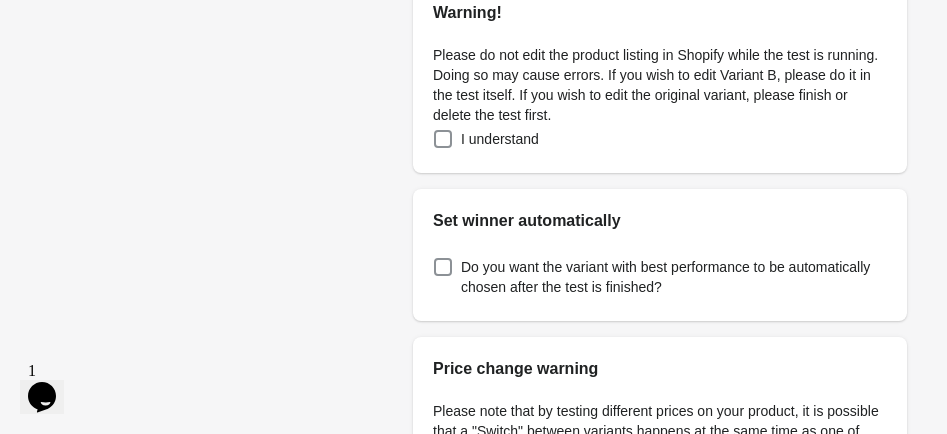 scroll, scrollTop: 535, scrollLeft: 0, axis: vertical 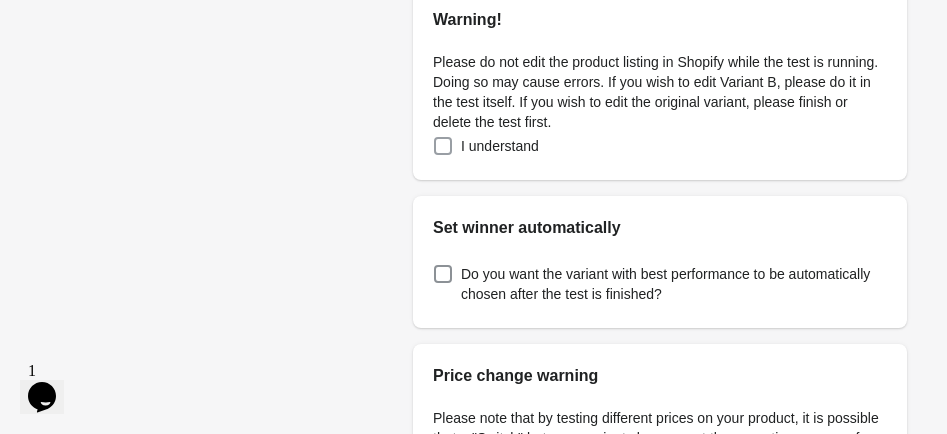 click at bounding box center [443, 146] 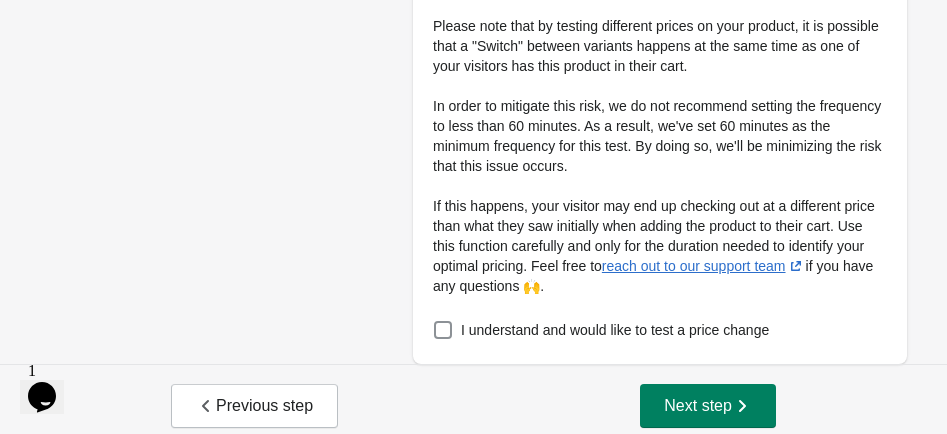 scroll, scrollTop: 925, scrollLeft: 0, axis: vertical 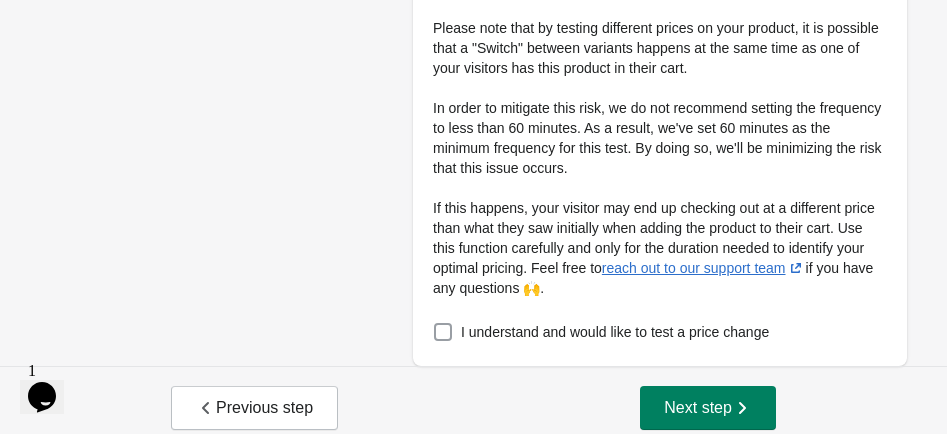 click at bounding box center (443, 332) 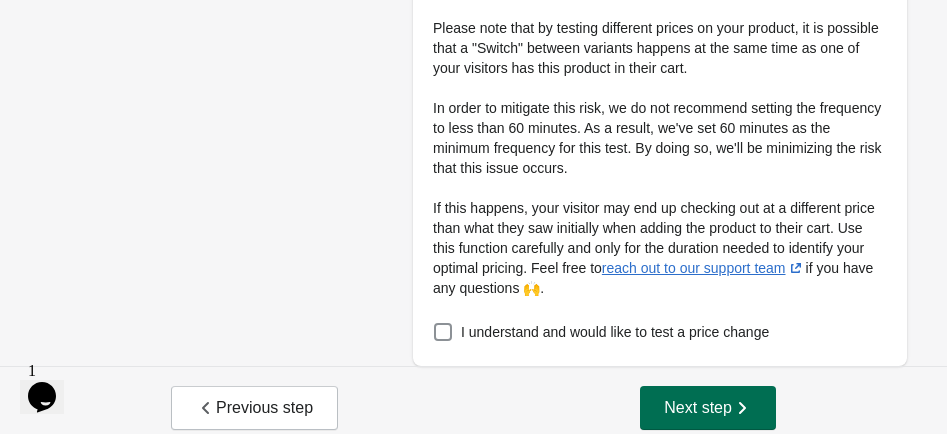 click on "Next step" at bounding box center (708, 408) 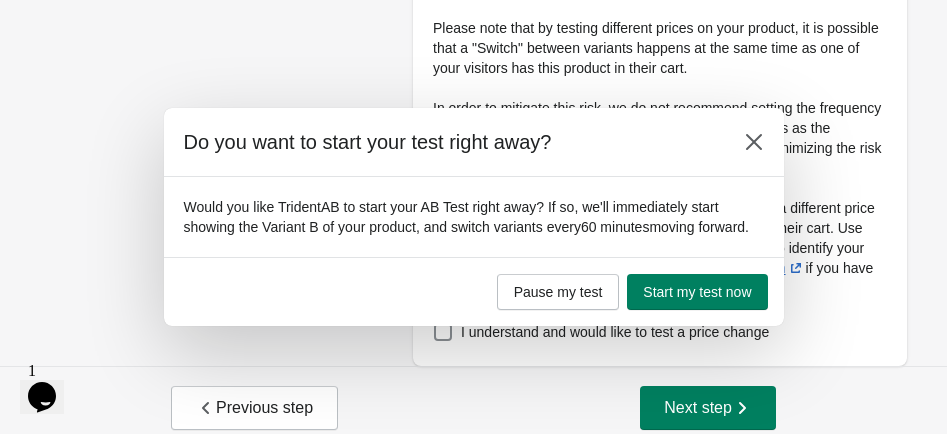 click on "Pause my test Start my test now" at bounding box center (628, 288) 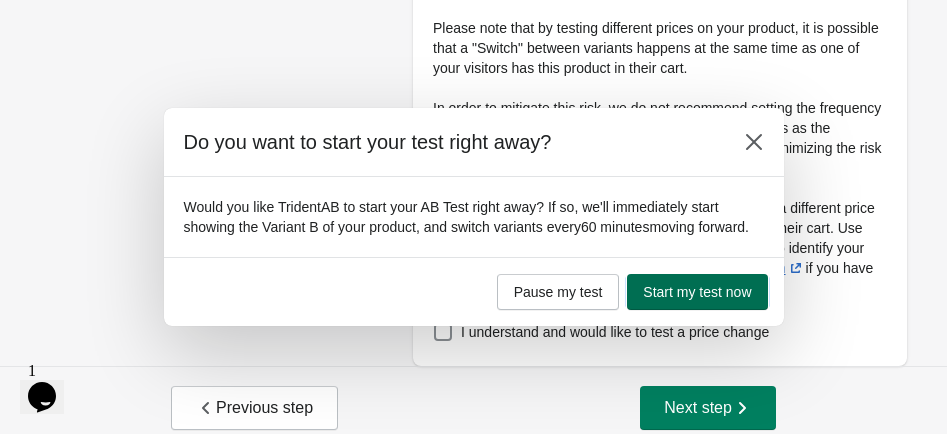 click on "Start my test now" at bounding box center (697, 292) 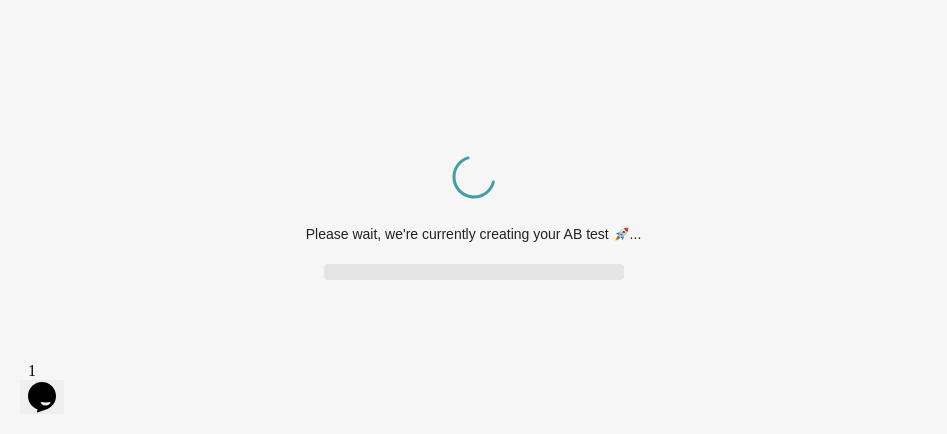 scroll, scrollTop: 0, scrollLeft: 0, axis: both 